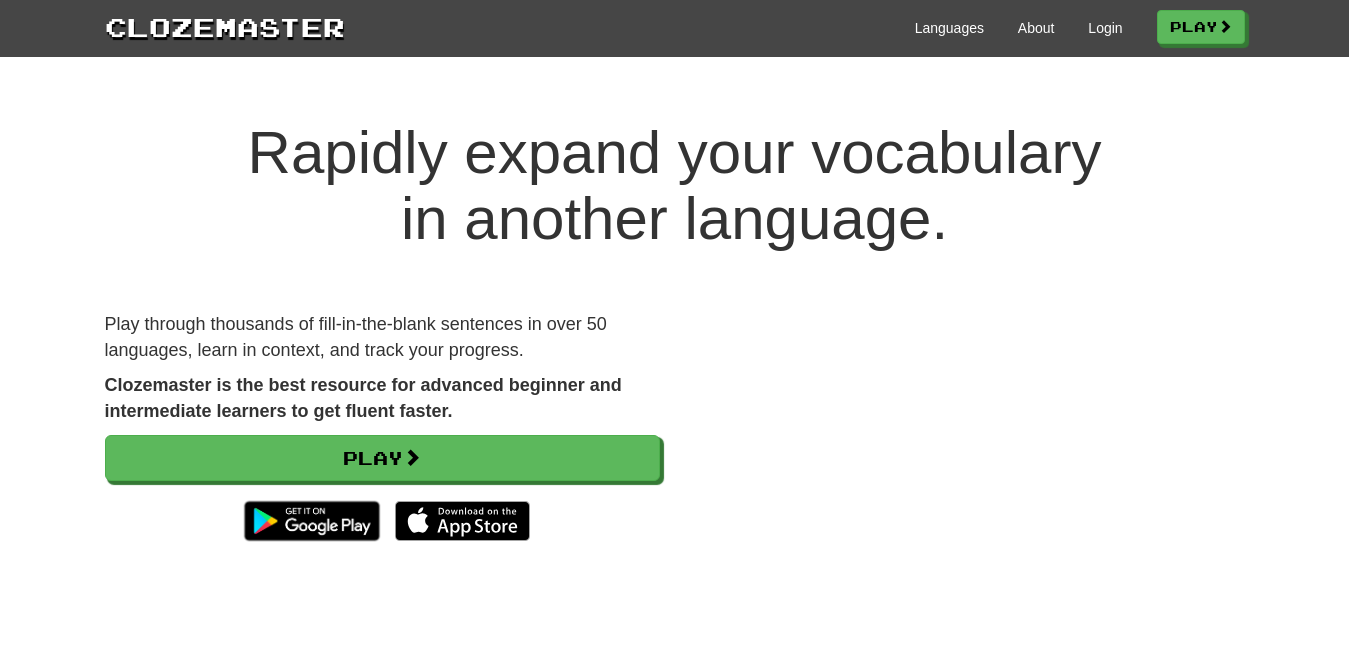 scroll, scrollTop: 0, scrollLeft: 0, axis: both 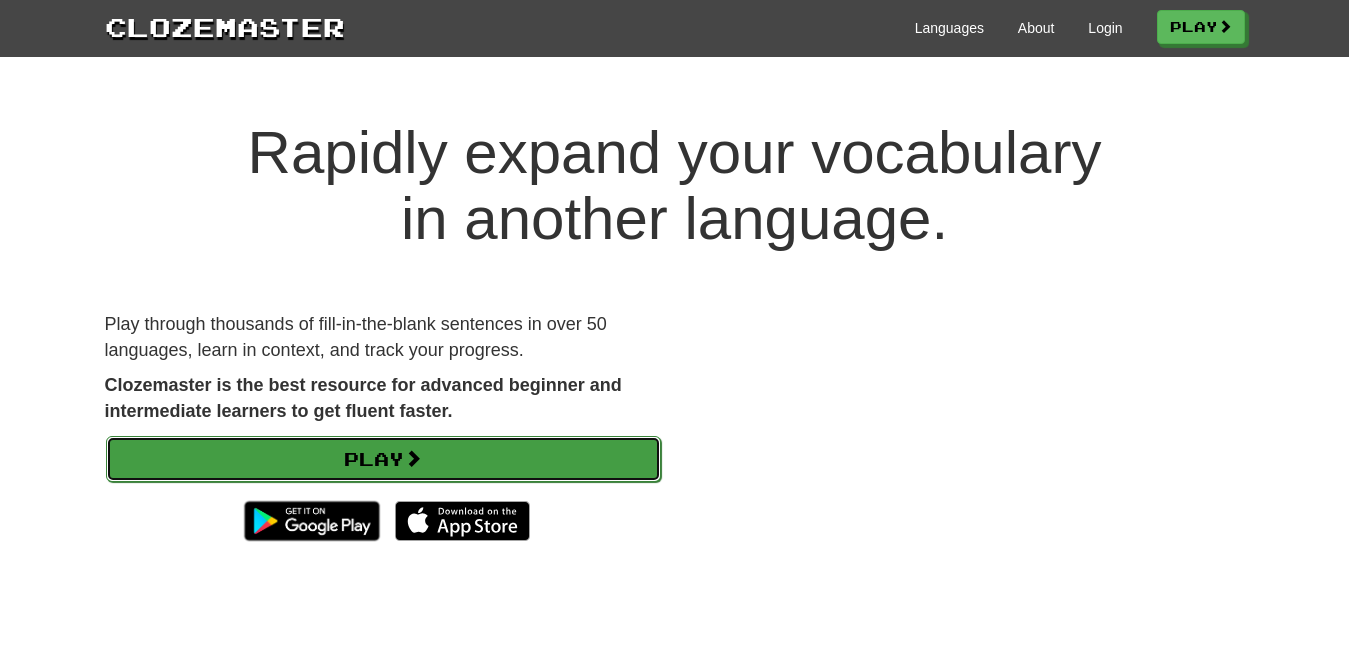 click on "Play" at bounding box center [383, 459] 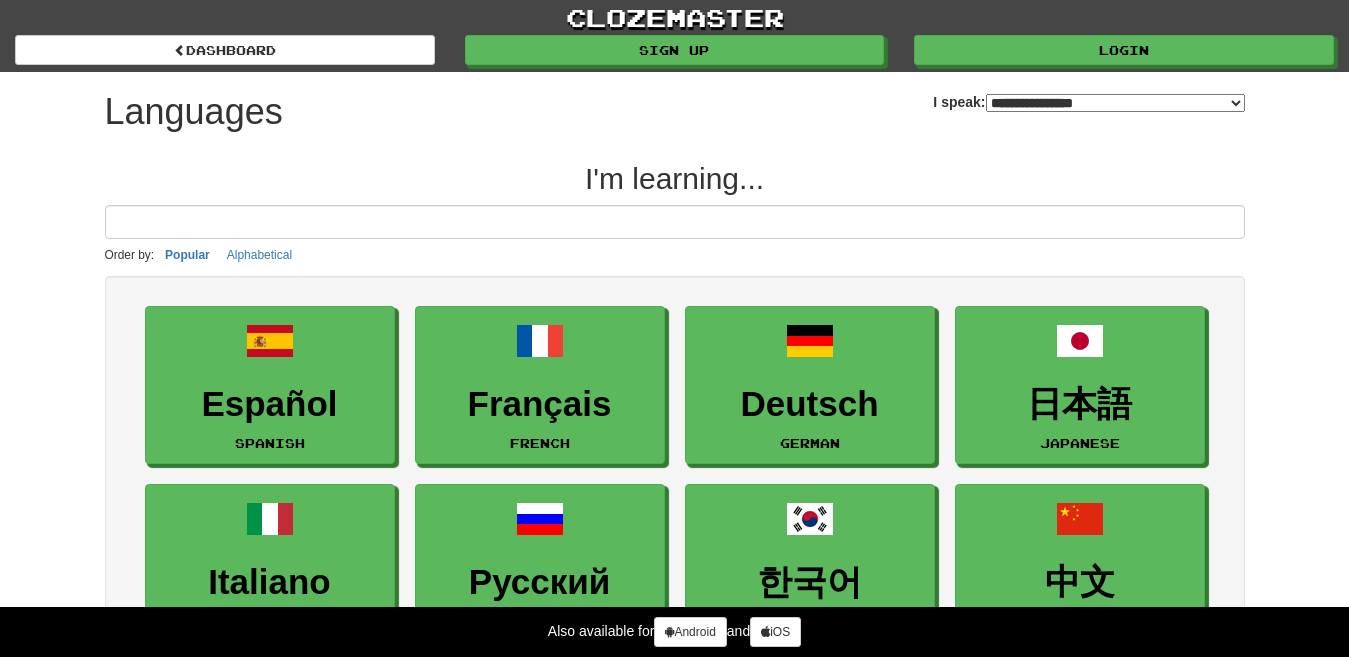 select on "*******" 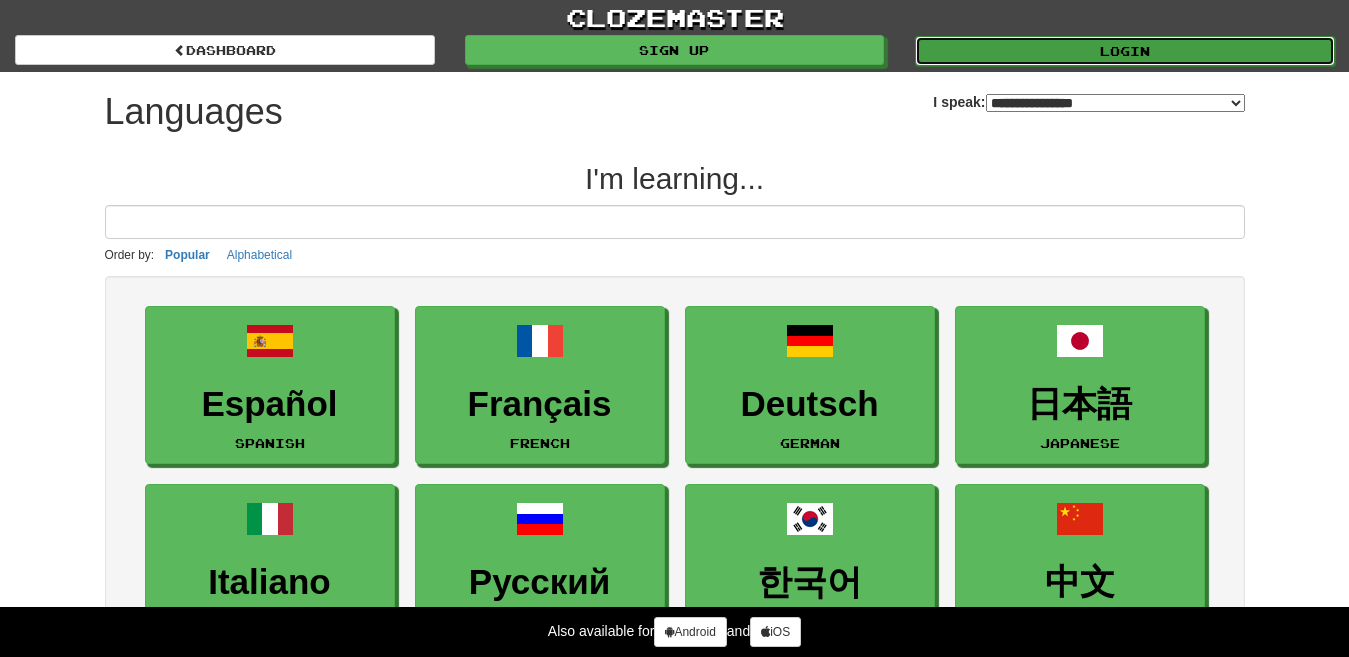 click on "Login" at bounding box center [1125, 51] 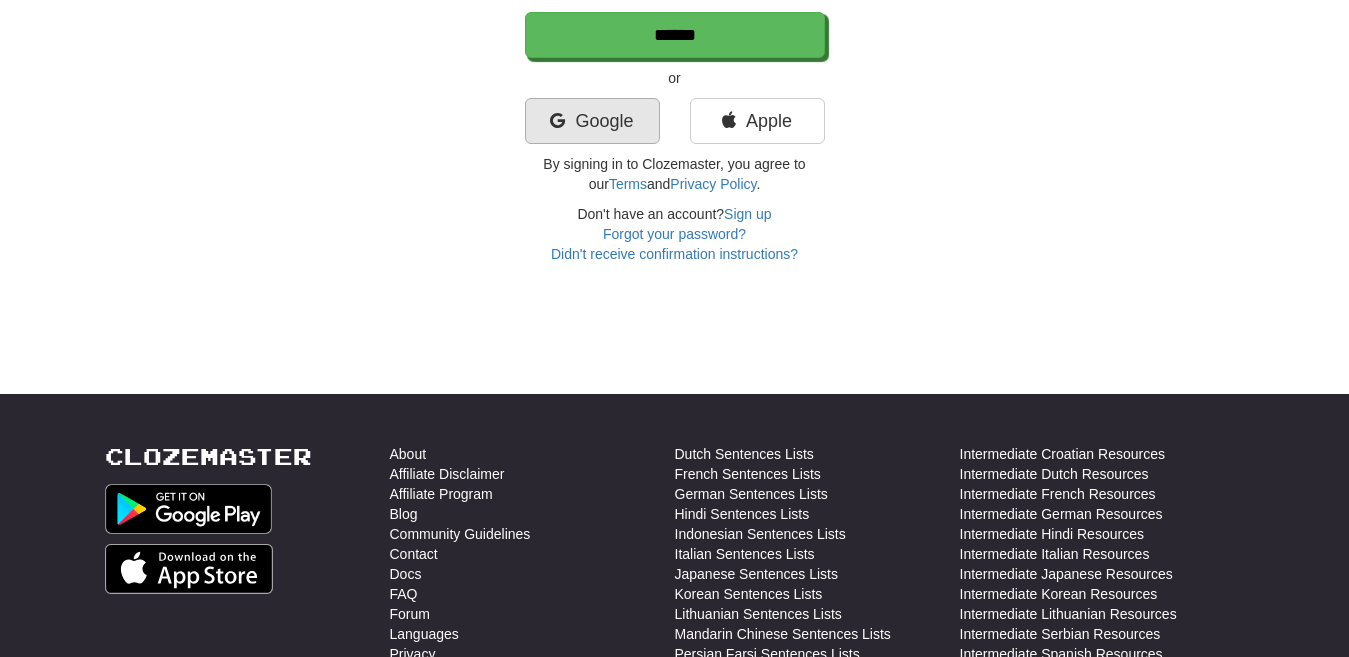 scroll, scrollTop: 313, scrollLeft: 0, axis: vertical 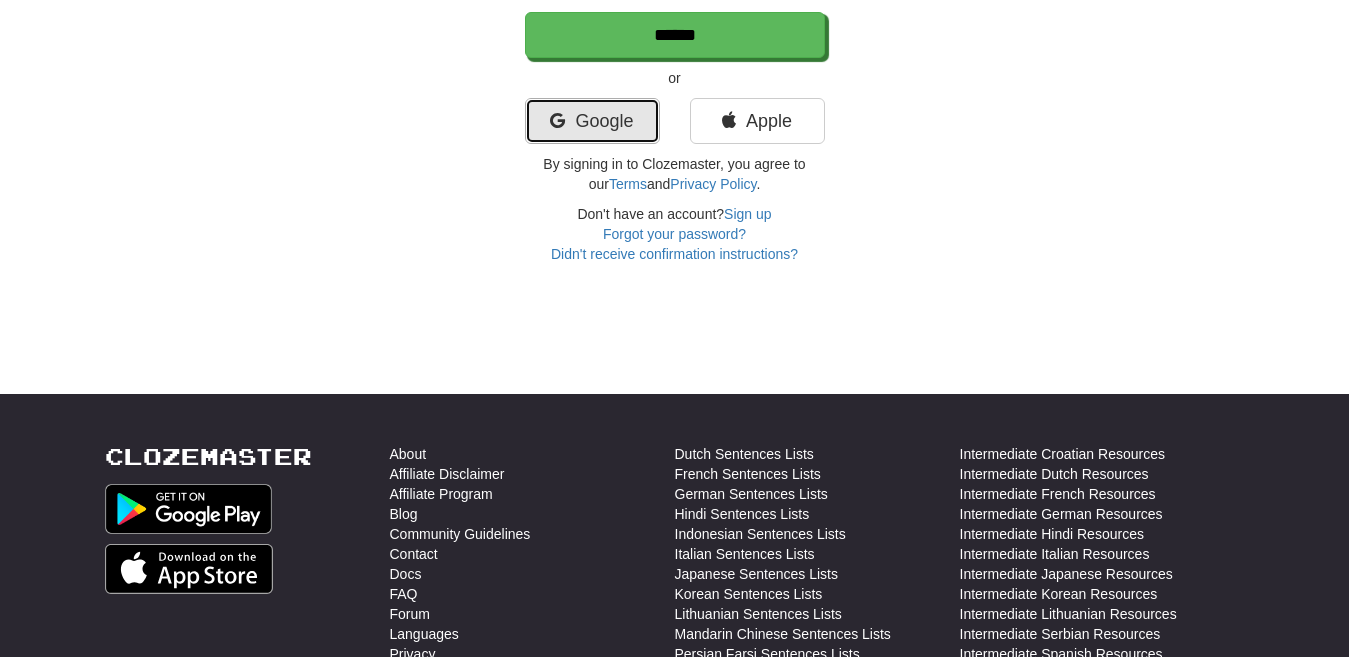click on "Google" at bounding box center (592, 121) 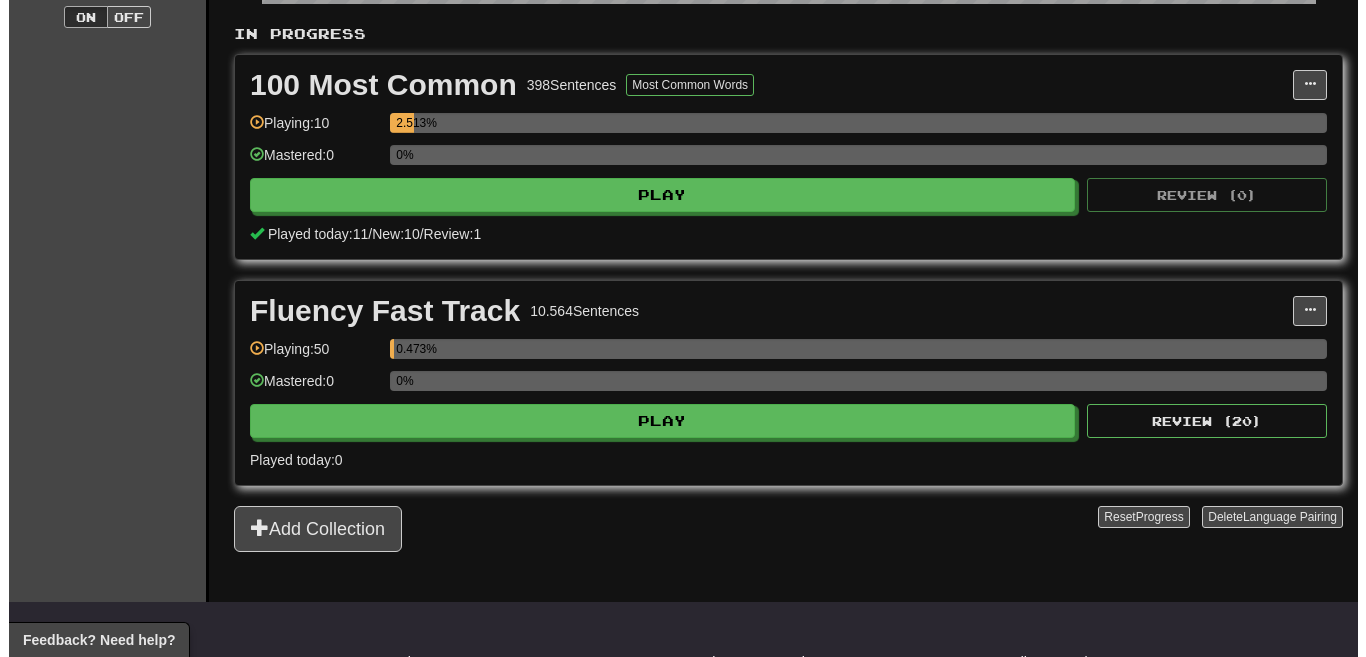 scroll, scrollTop: 396, scrollLeft: 0, axis: vertical 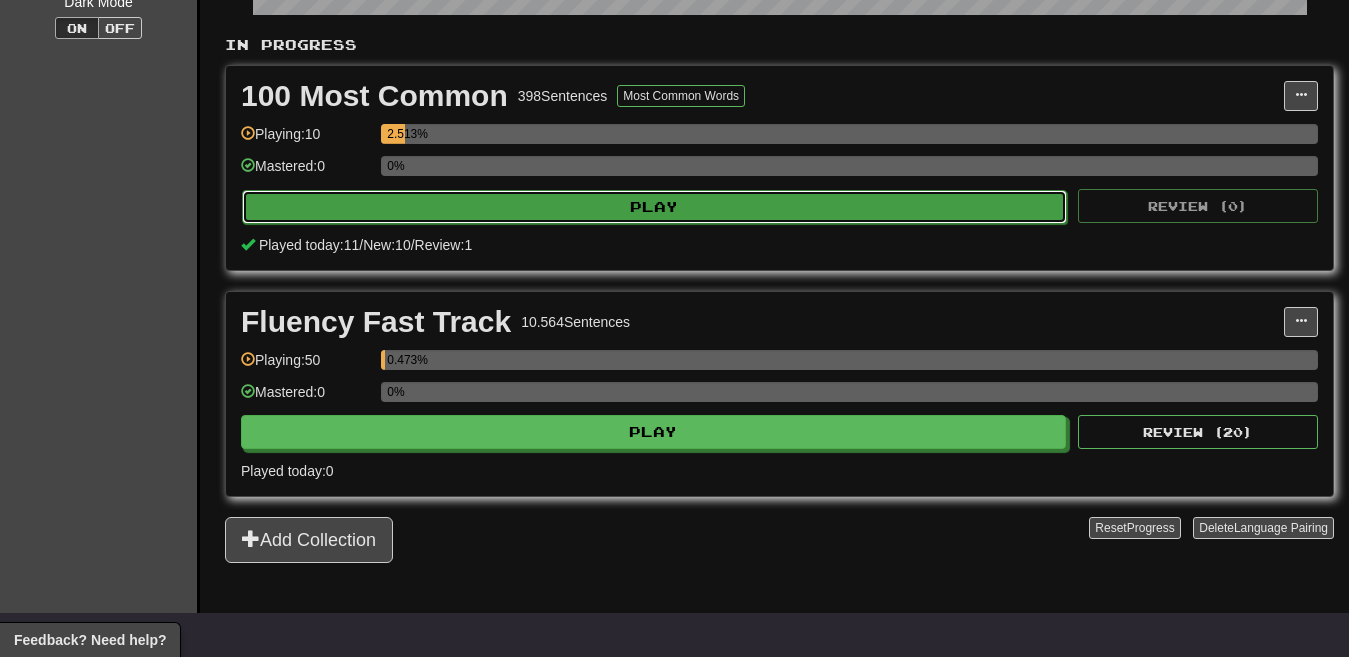 click on "Play" 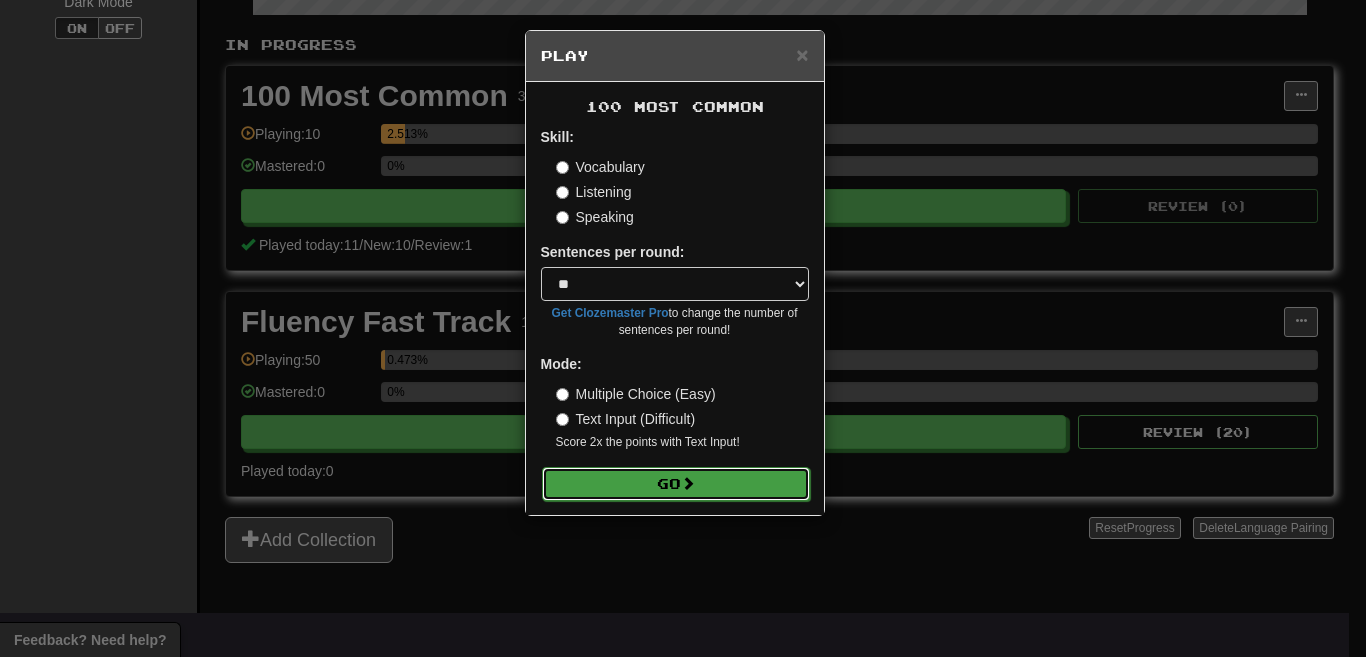click on "Go" at bounding box center (676, 484) 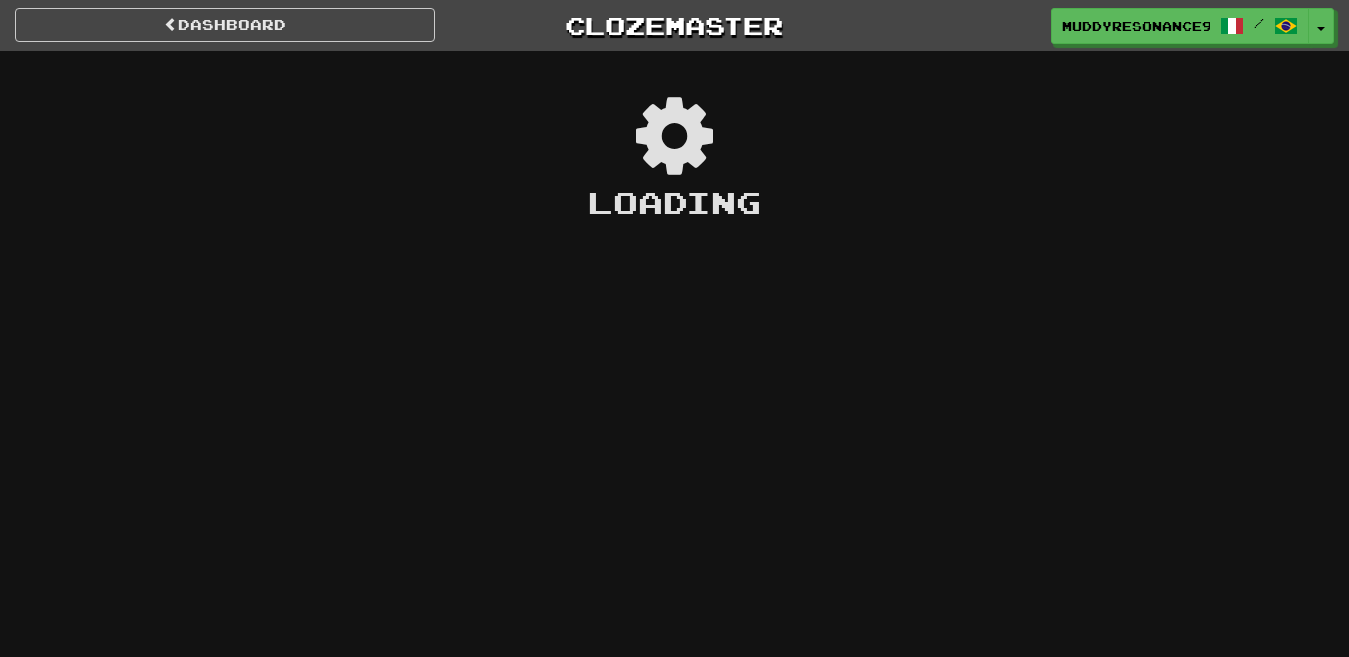 scroll, scrollTop: 0, scrollLeft: 0, axis: both 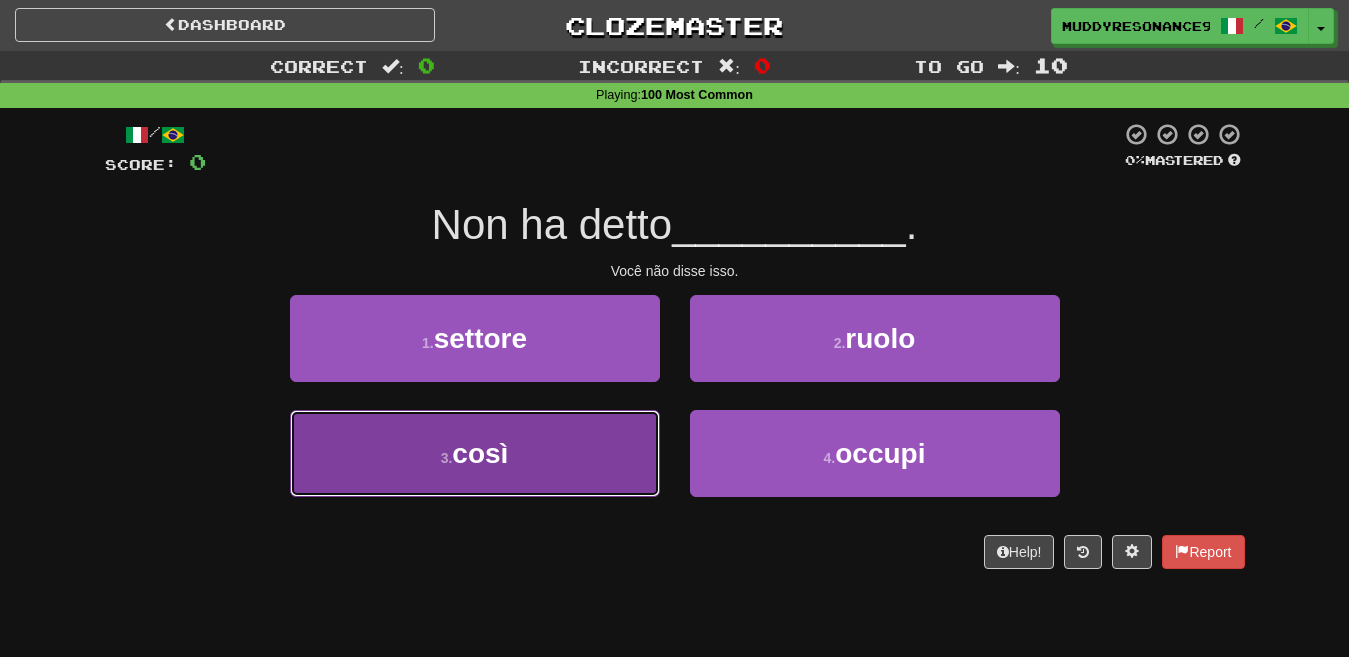 click on "3 .  così" at bounding box center [475, 453] 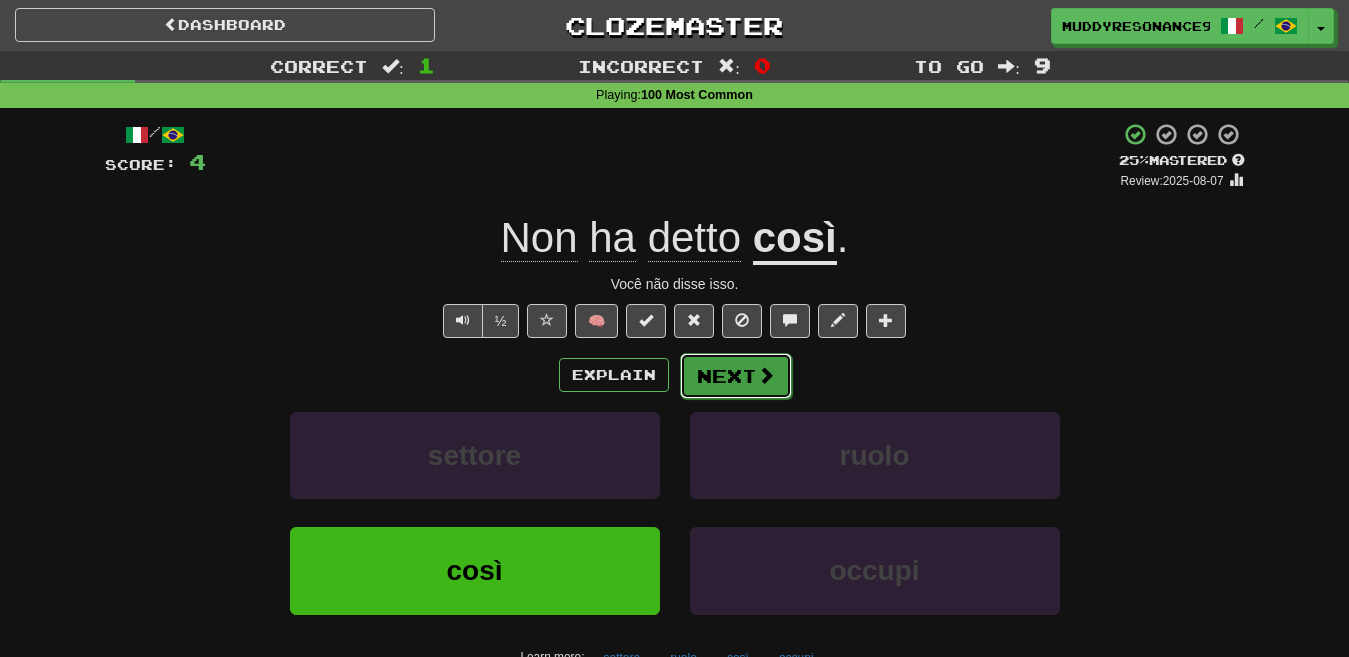 click at bounding box center (766, 375) 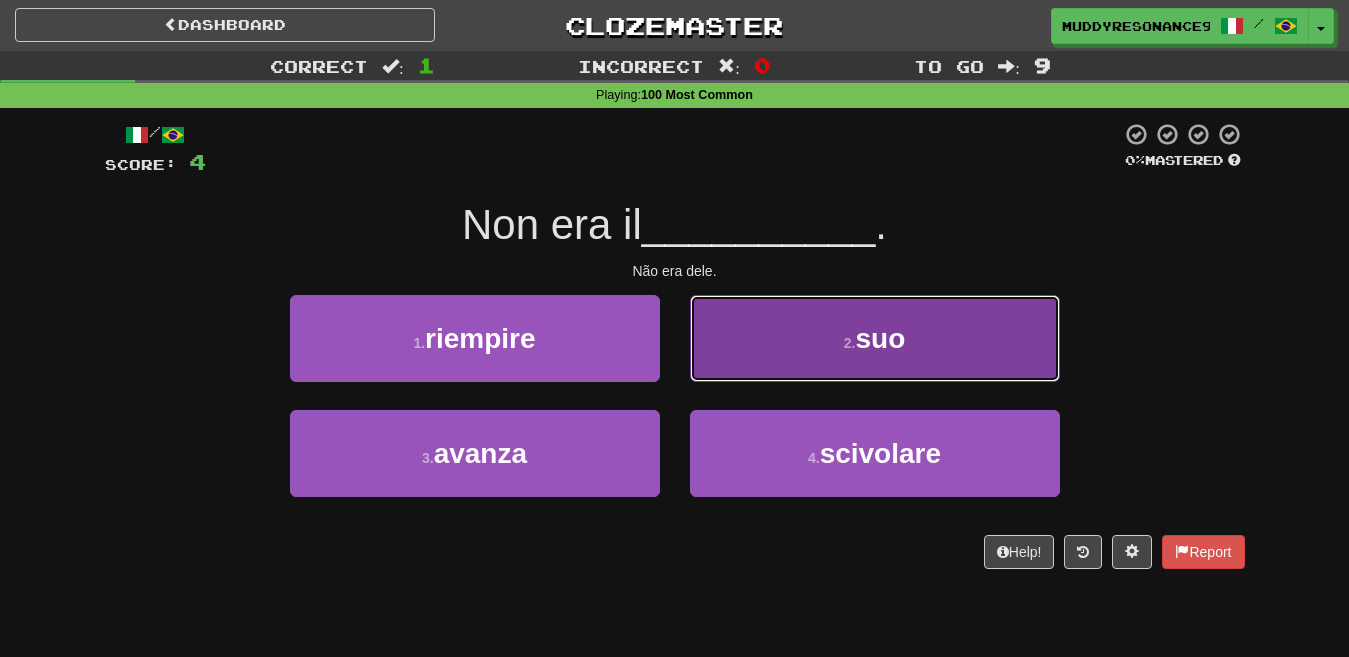 click on "suo" at bounding box center [880, 338] 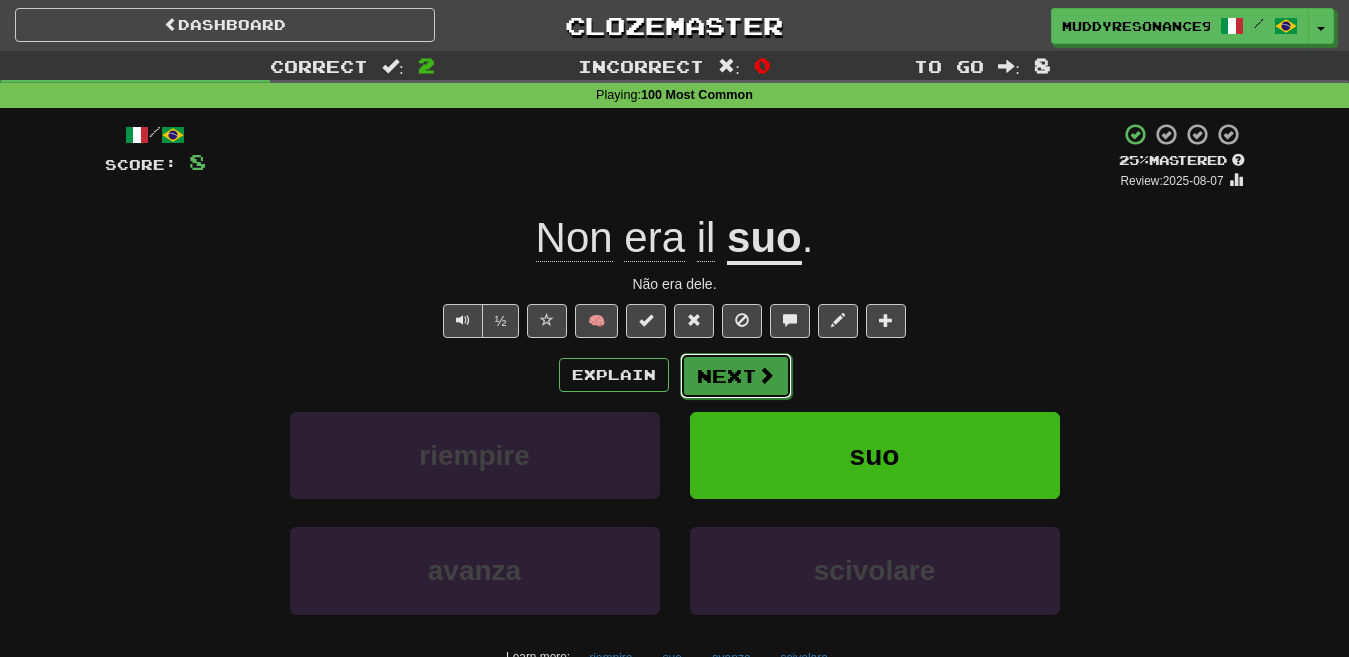 click on "Next" at bounding box center [736, 376] 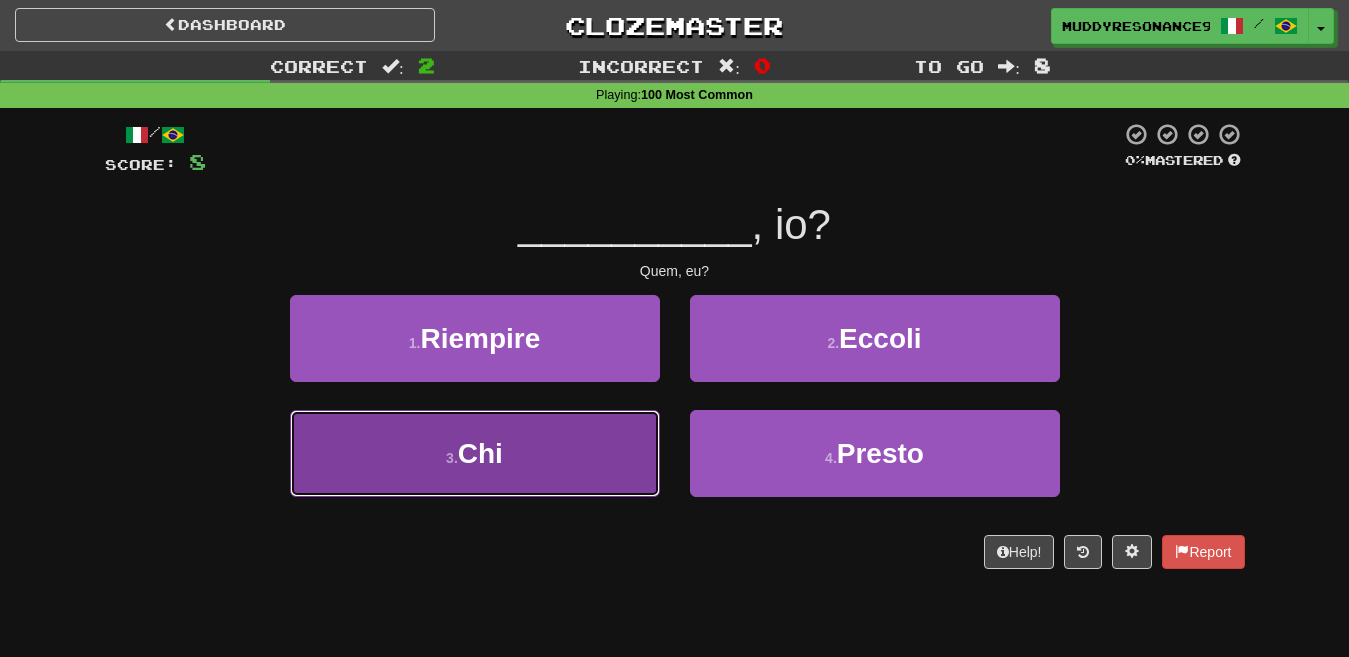click on "3 .  Chi" at bounding box center (475, 453) 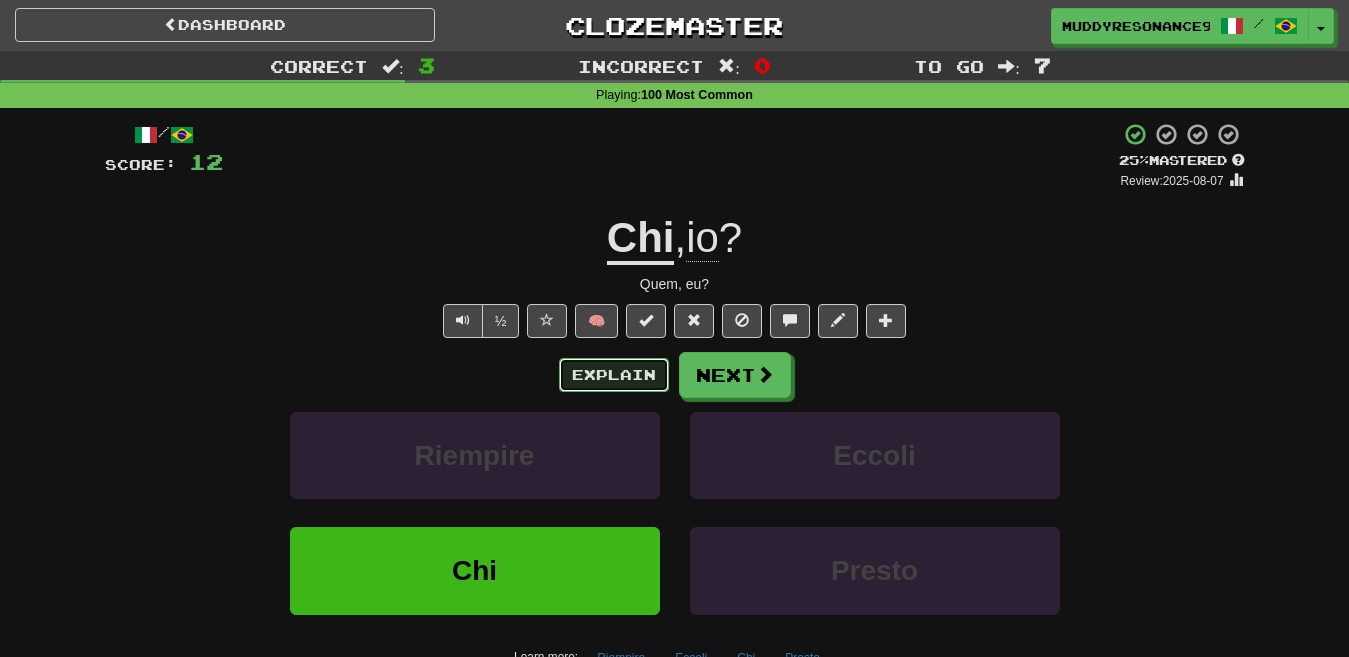 click on "Explain" at bounding box center (614, 375) 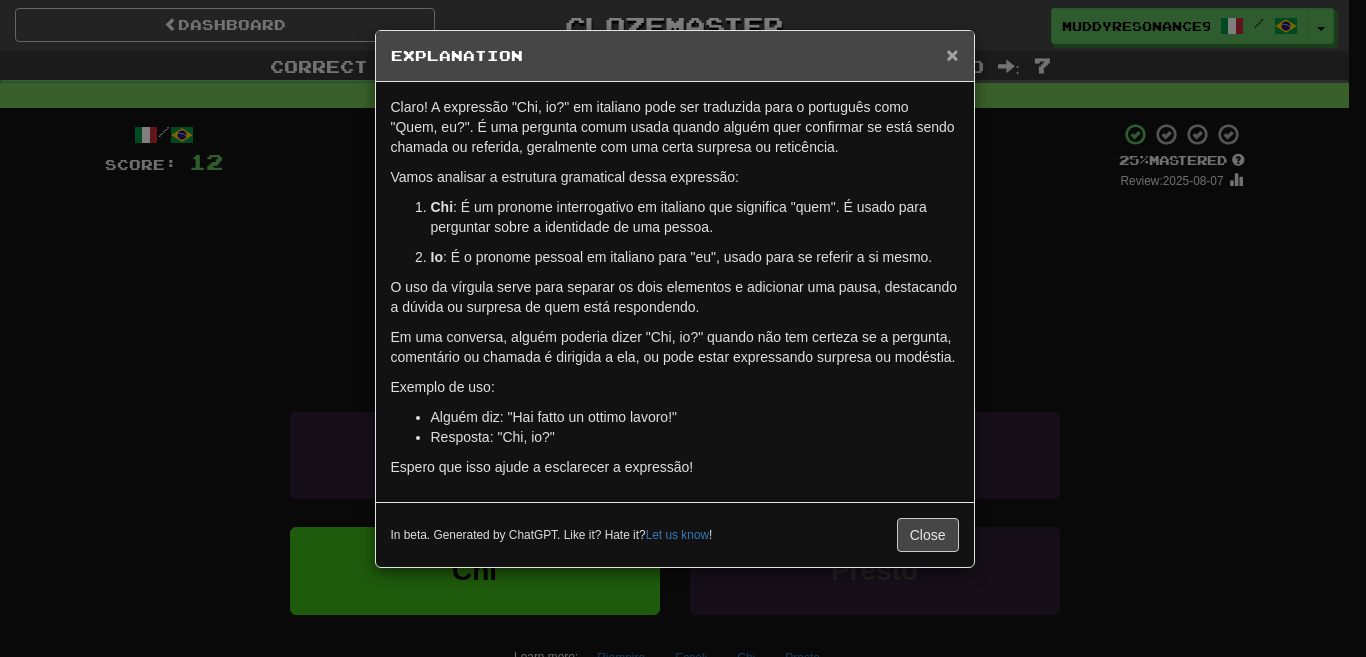 click on "×" at bounding box center (952, 54) 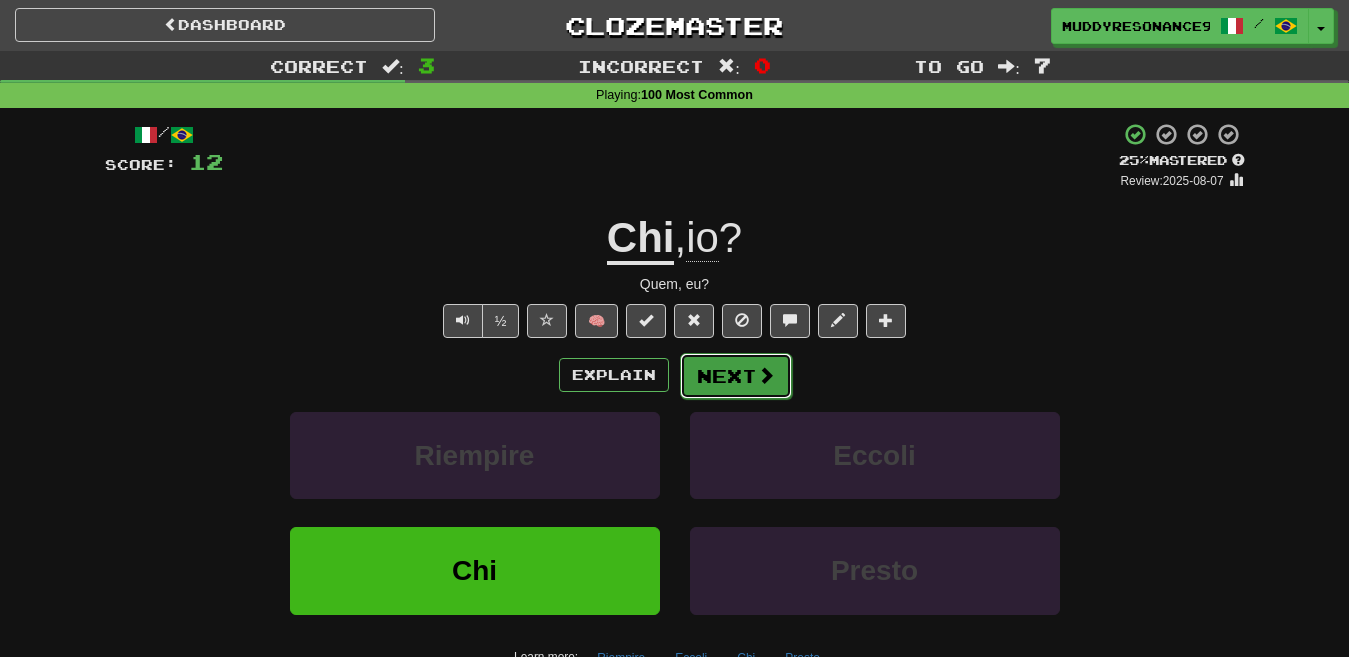 click on "Next" at bounding box center [736, 376] 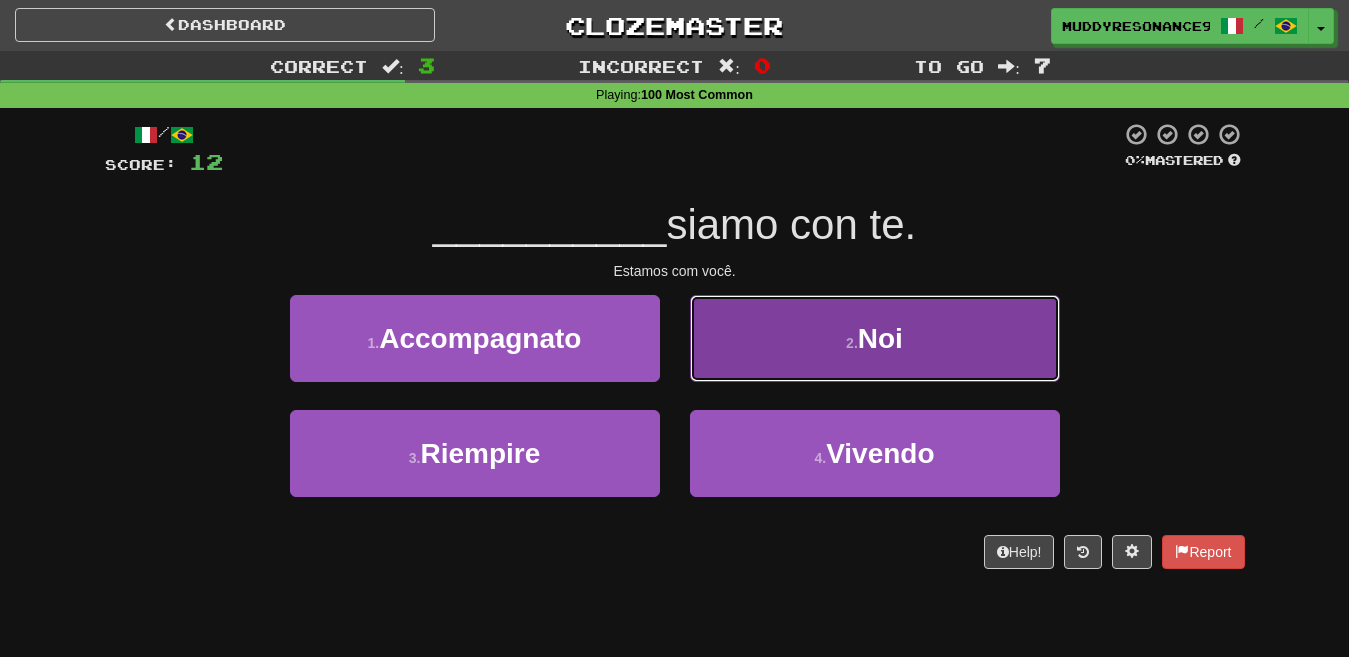 click on "Noi" at bounding box center (880, 338) 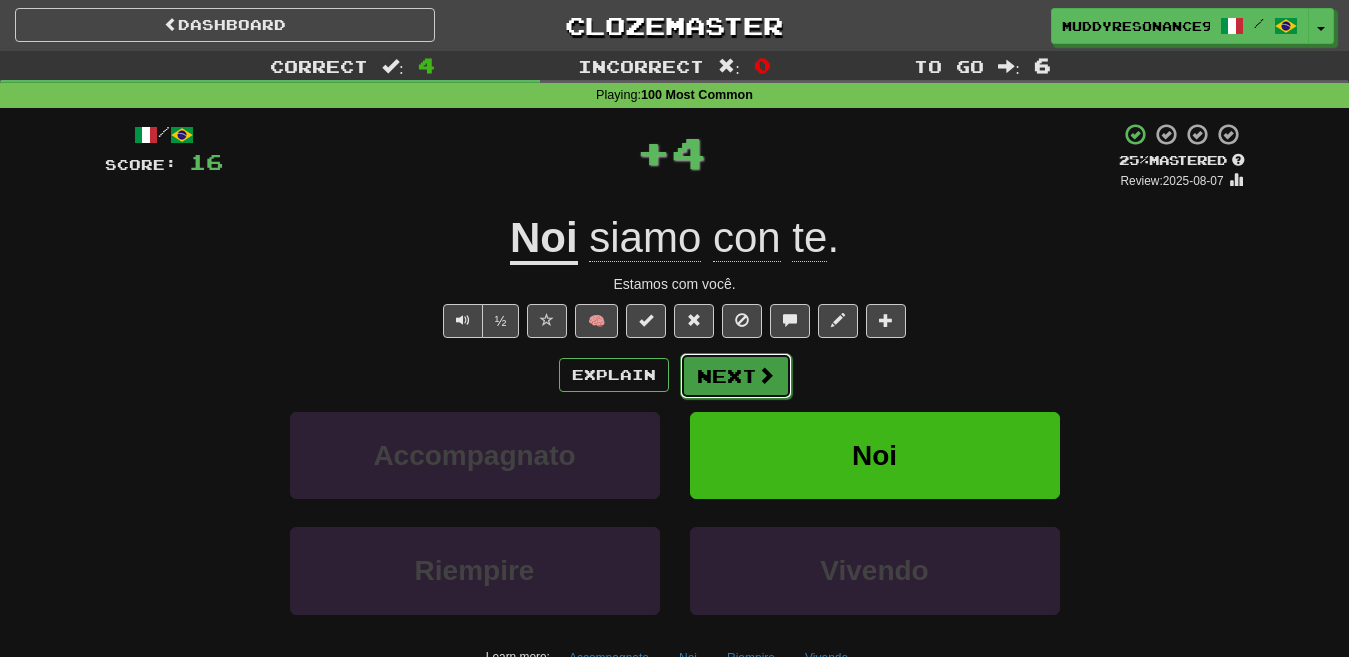 click at bounding box center [766, 375] 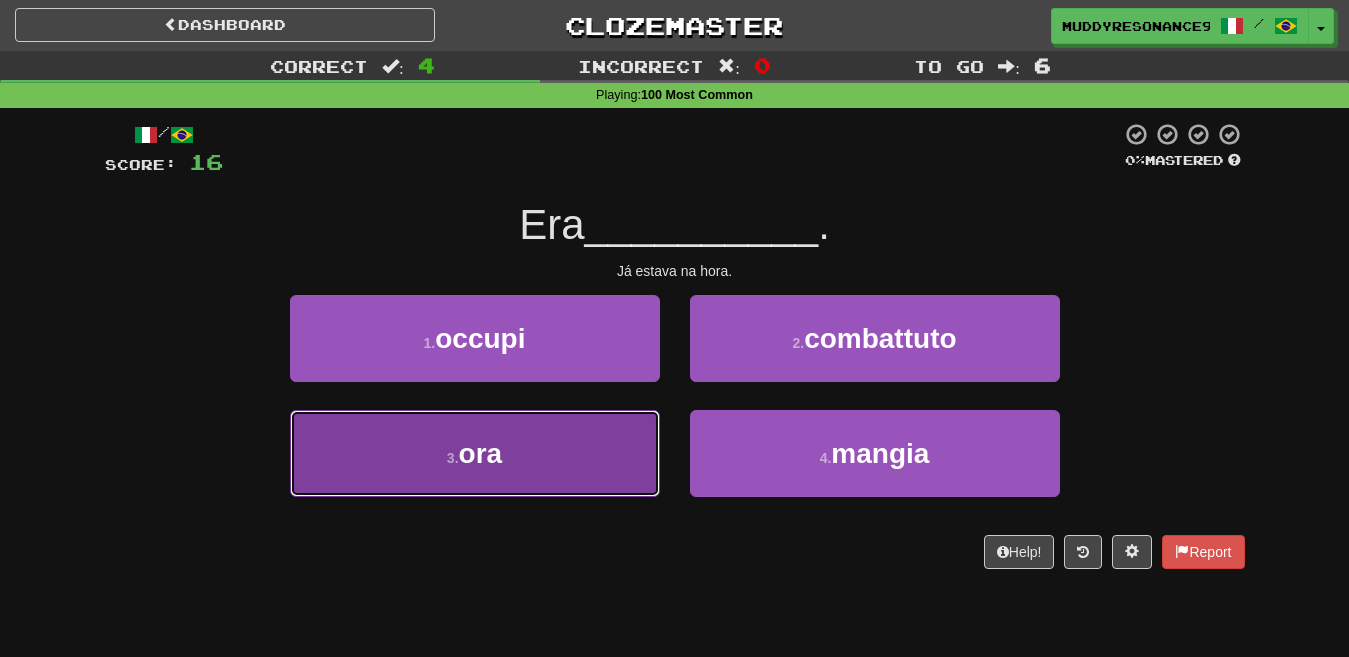 click on "3 .  ora" at bounding box center [475, 453] 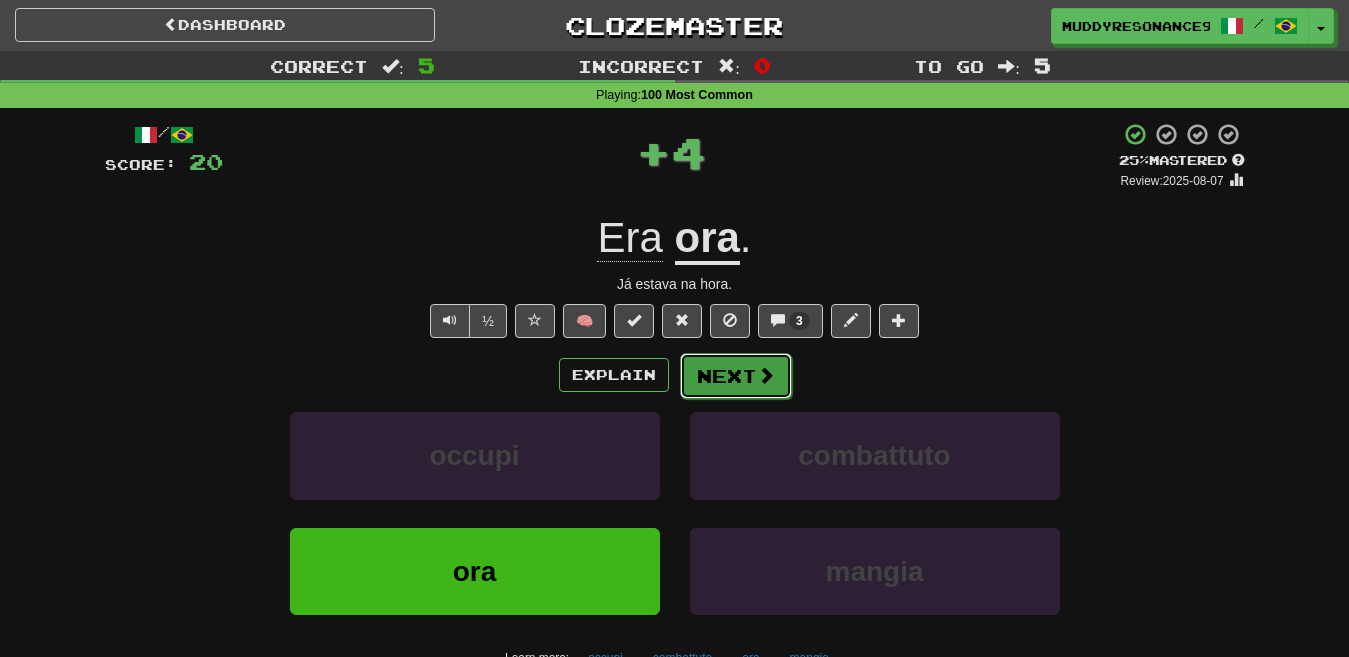 click on "Next" at bounding box center (736, 376) 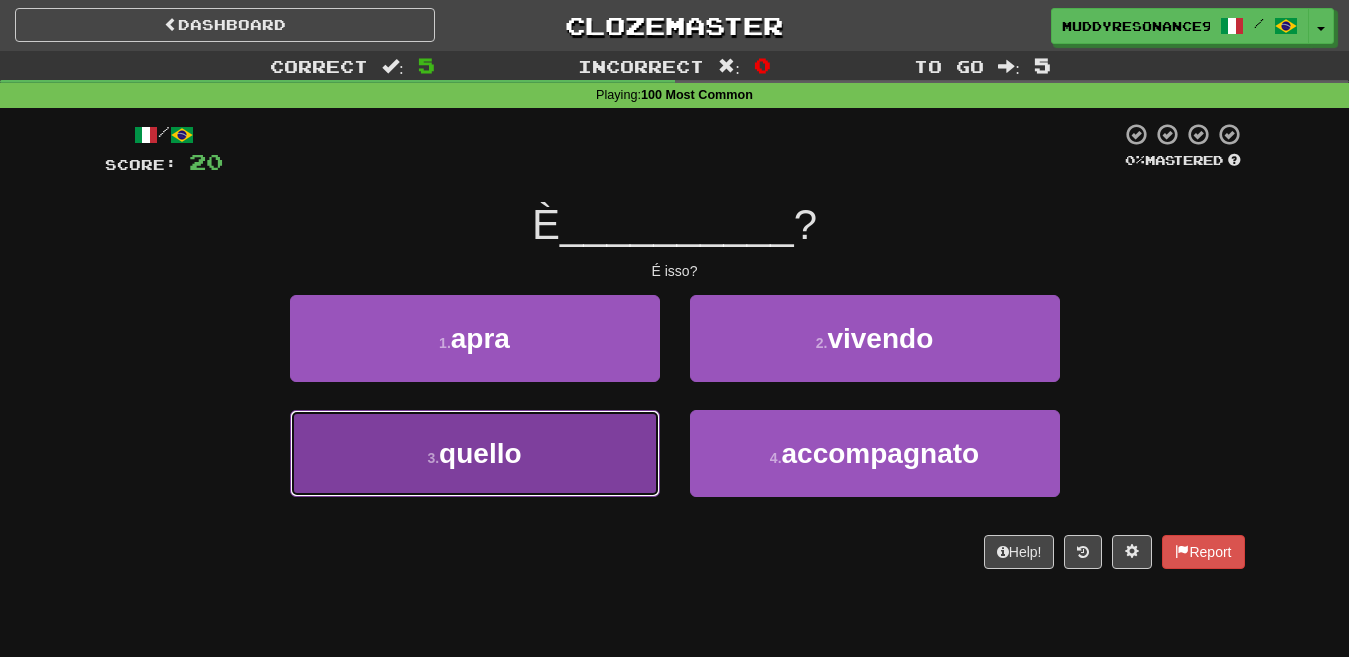 click on "3 .  quello" at bounding box center [475, 453] 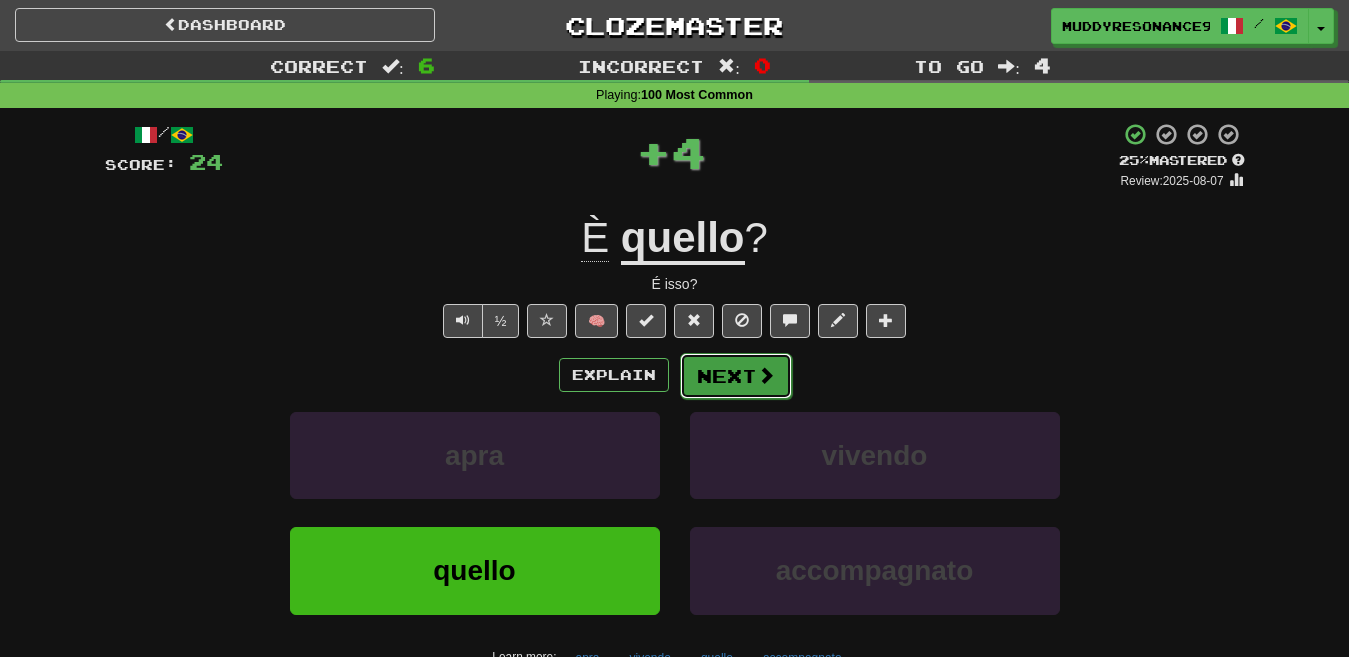 click at bounding box center [766, 375] 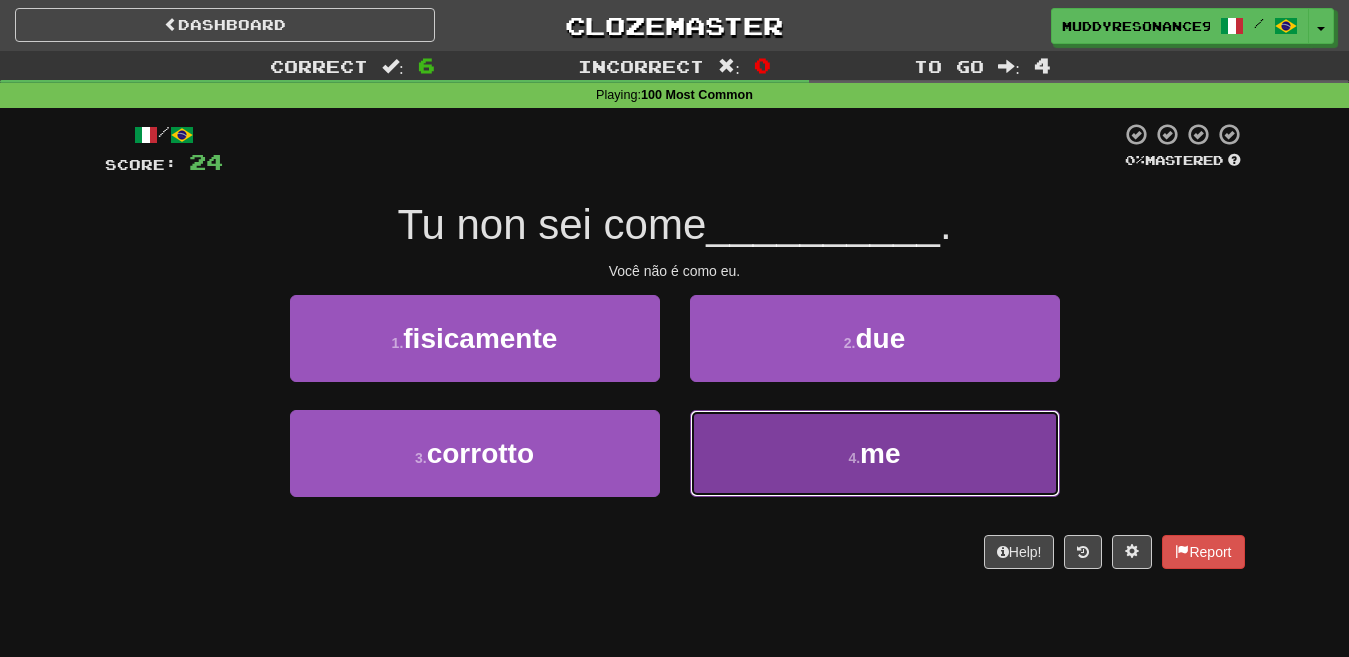 click on "4 .  me" at bounding box center (875, 453) 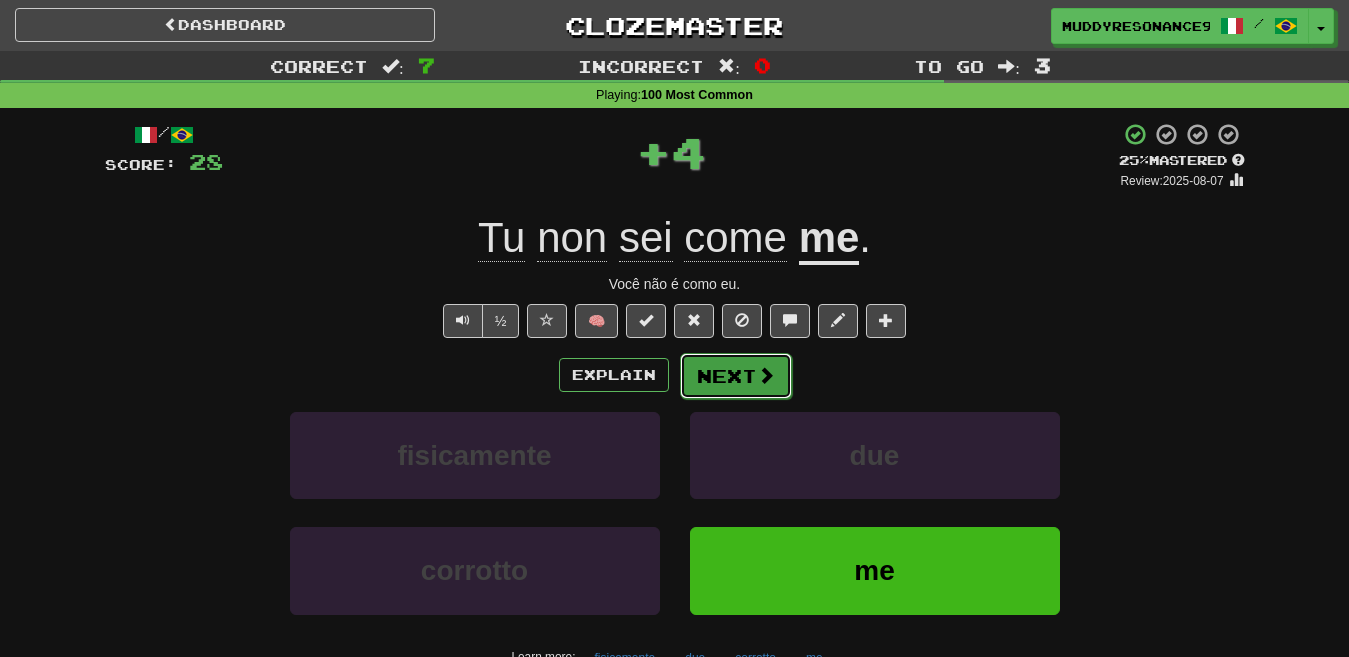 click at bounding box center (766, 375) 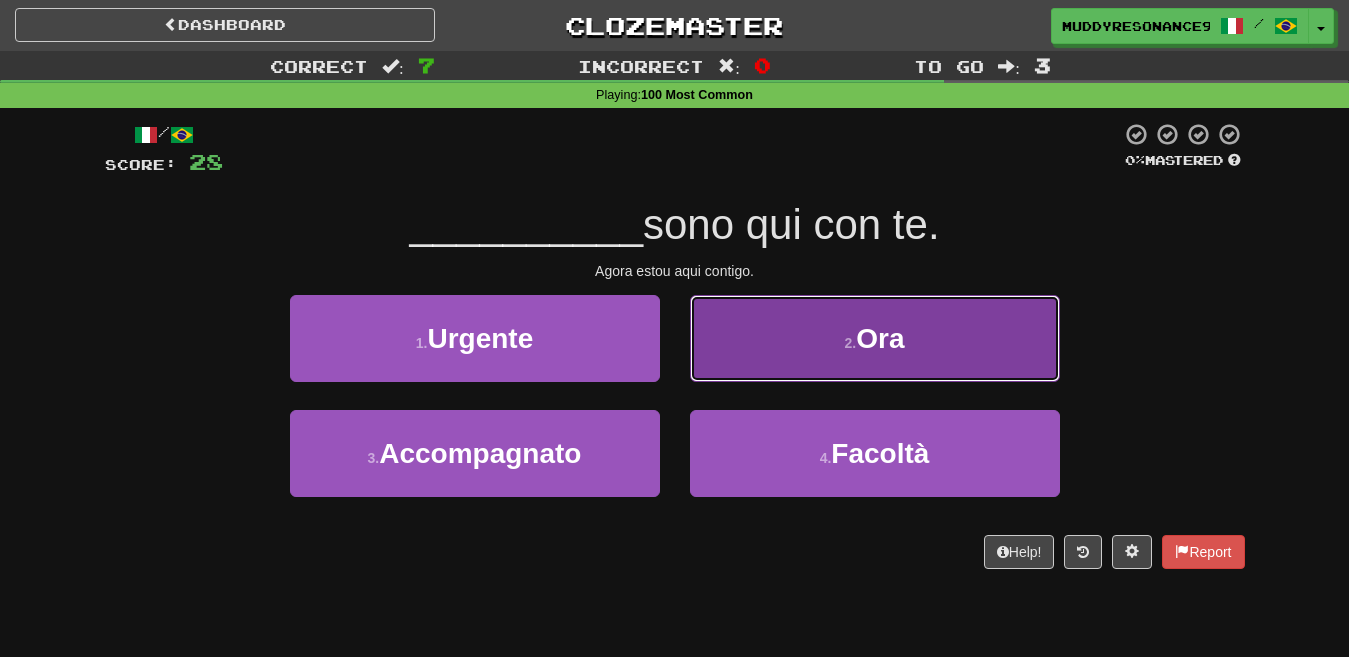 click on "Ora" at bounding box center [880, 338] 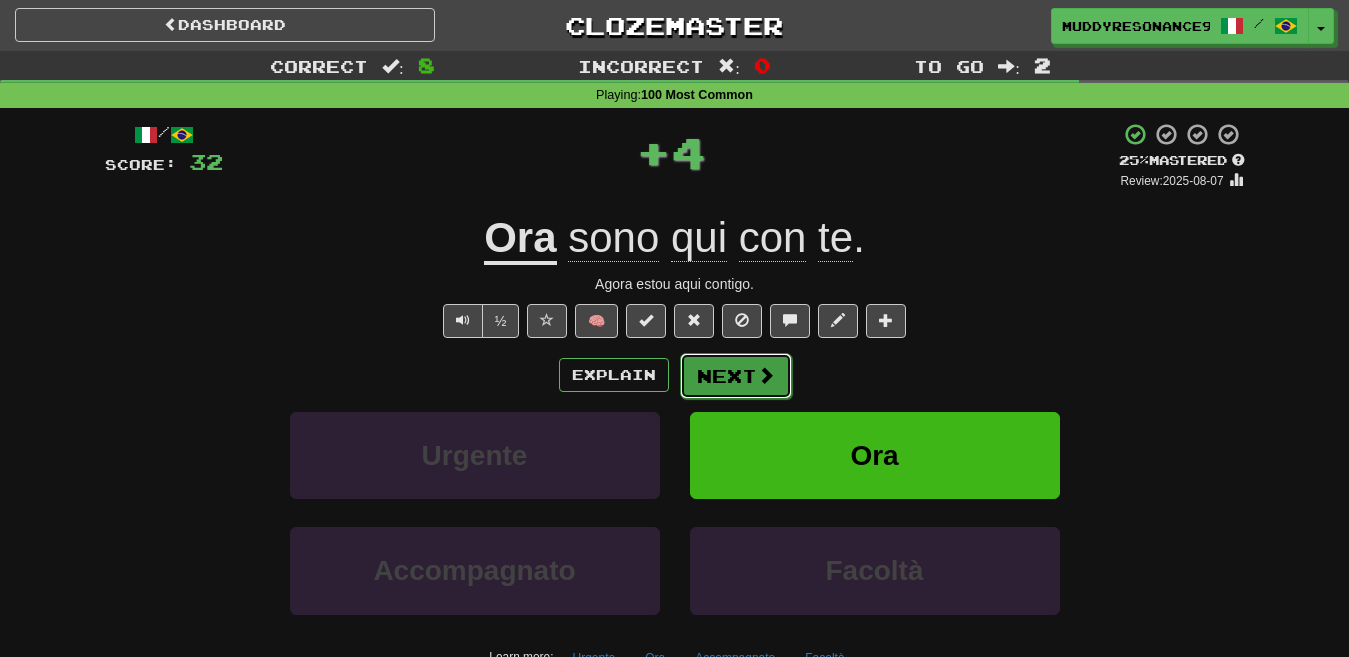 click on "Next" at bounding box center [736, 376] 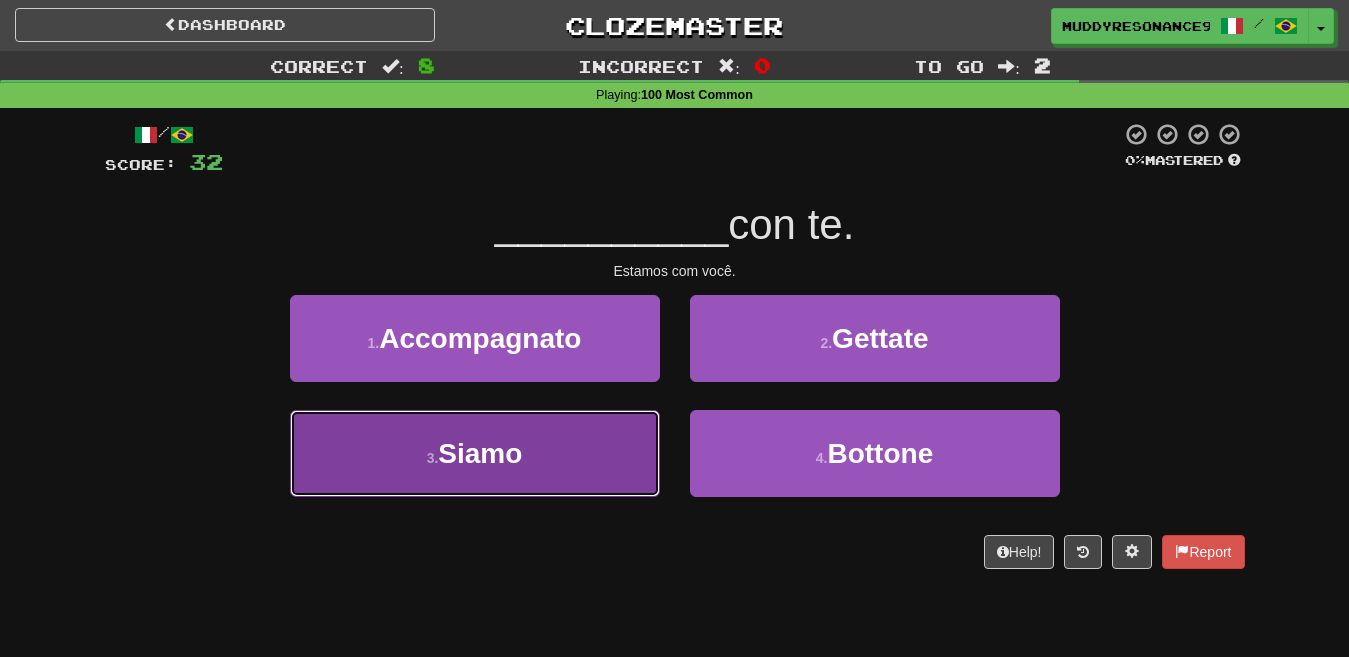 click on "3 .  Siamo" at bounding box center (475, 453) 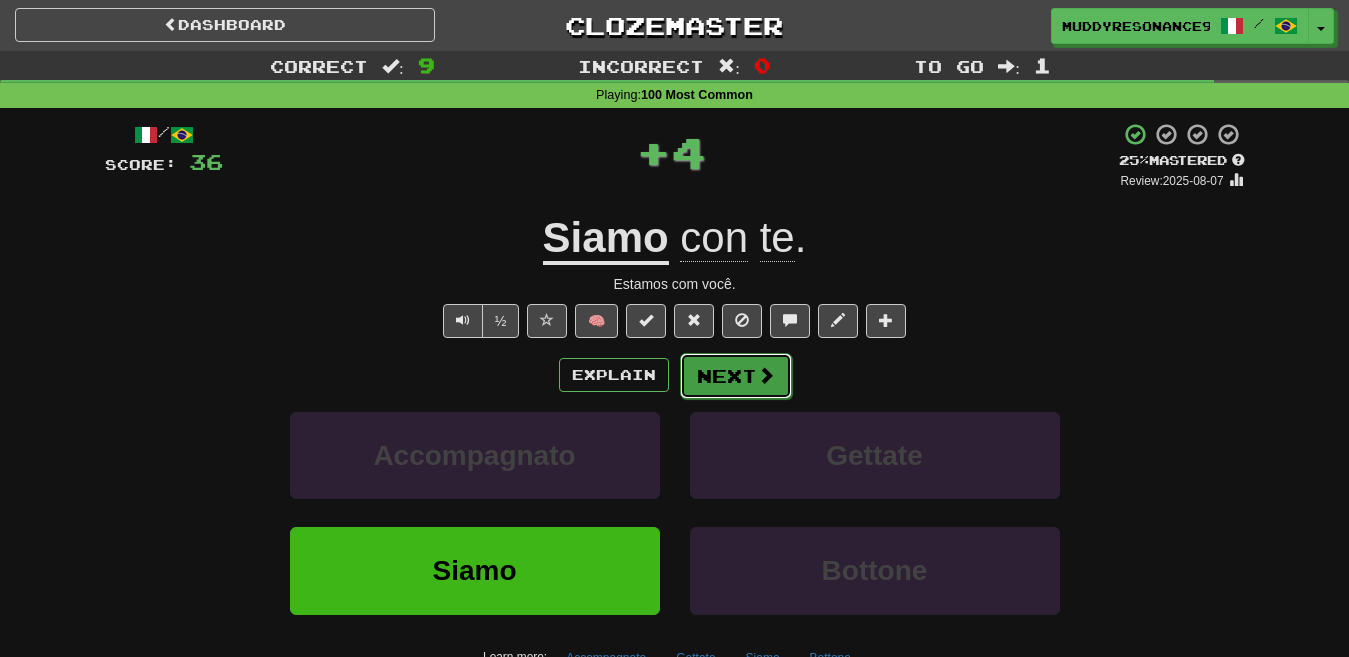 click on "Next" at bounding box center [736, 376] 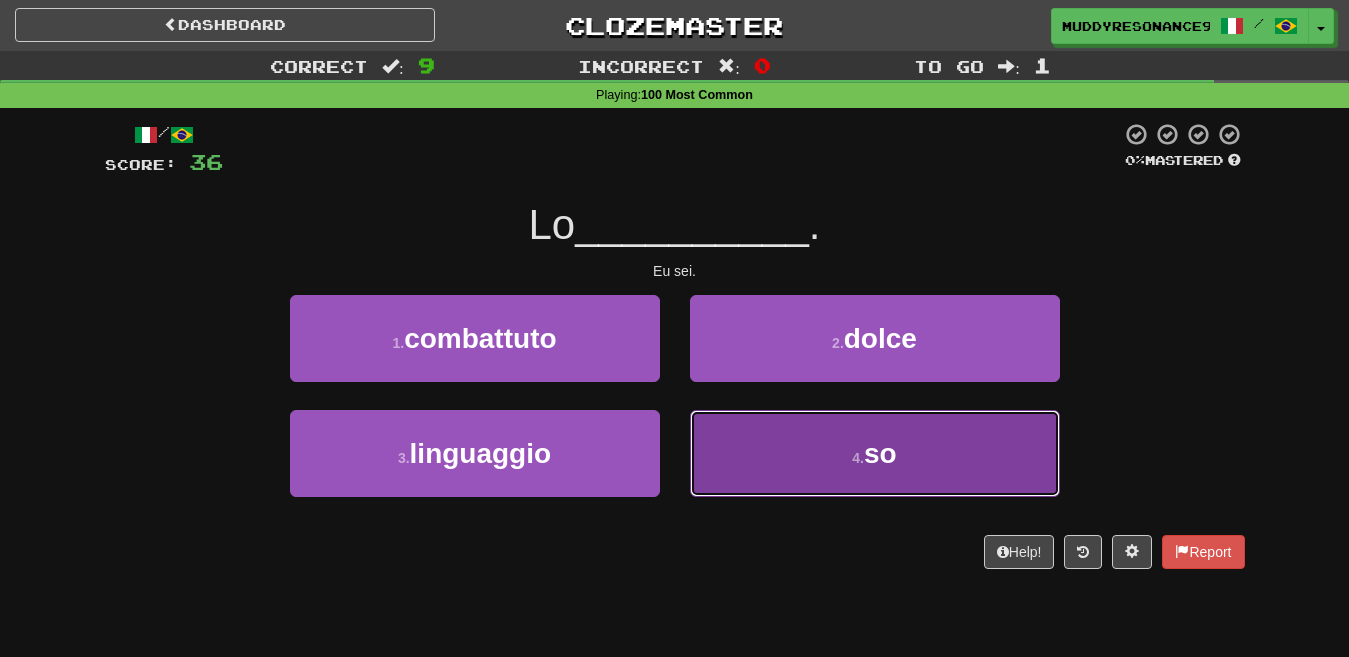 click on "4 .  so" at bounding box center [875, 453] 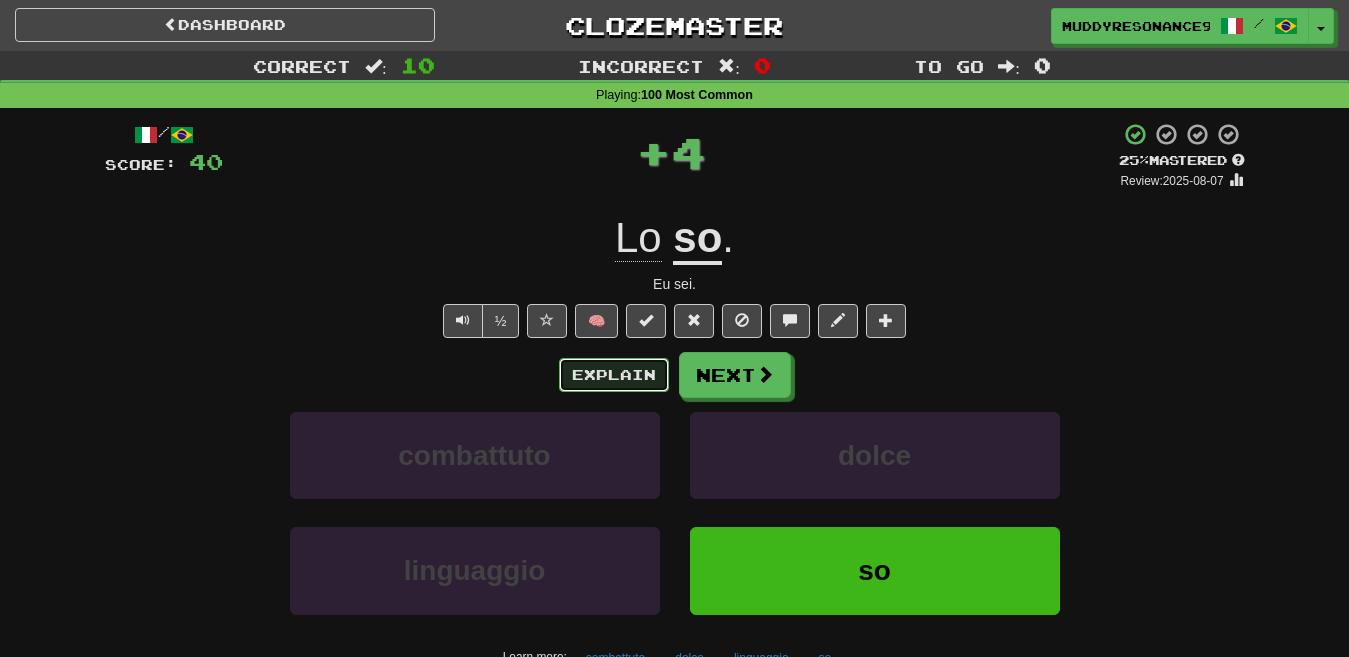 click on "Explain" at bounding box center (614, 375) 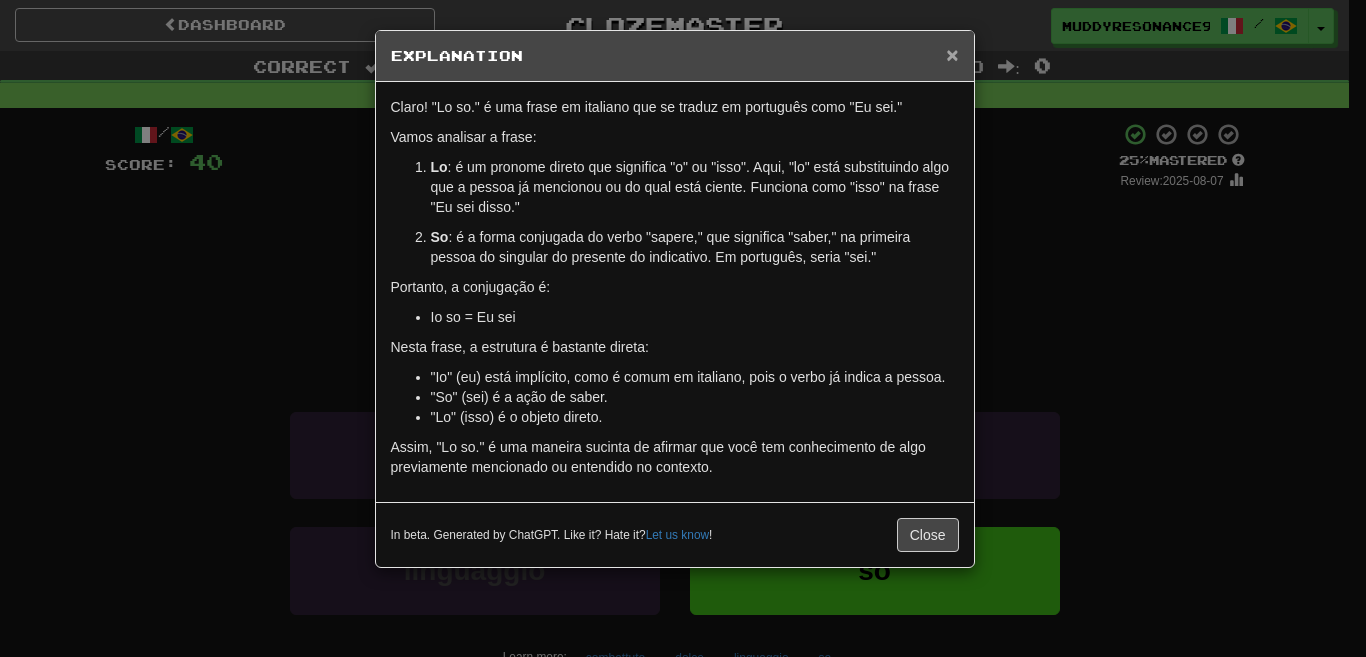 click on "×" at bounding box center (952, 54) 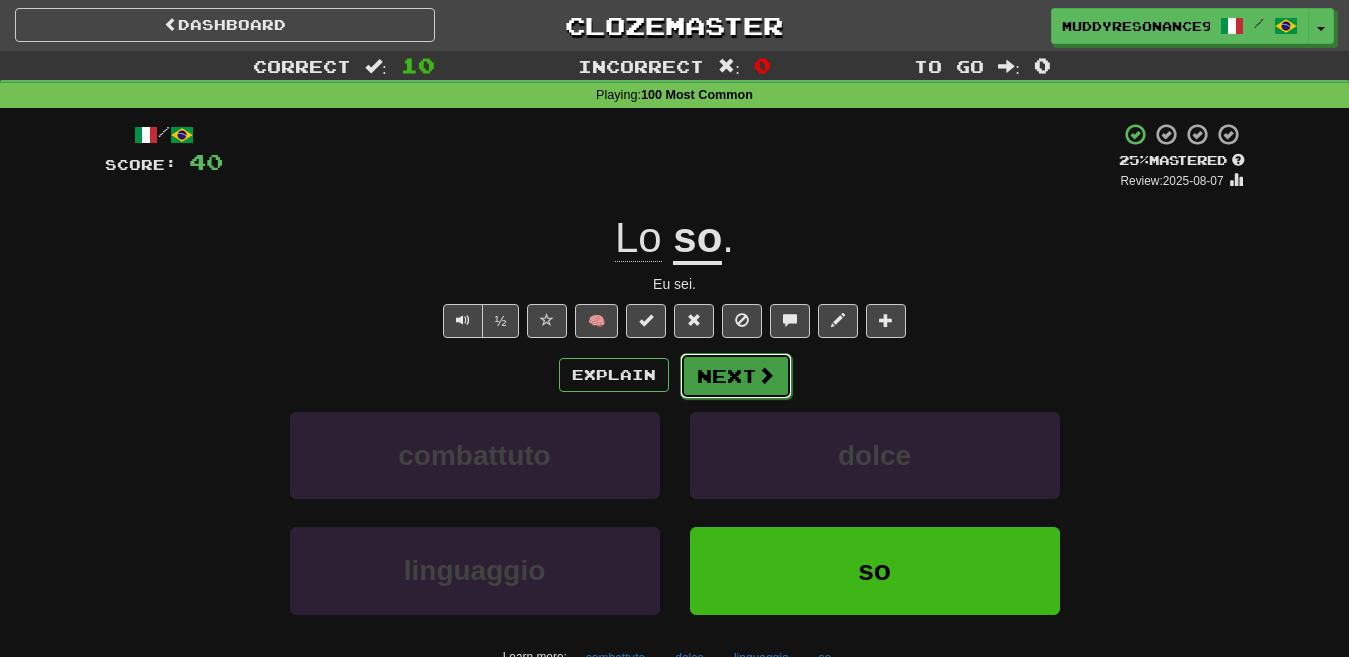 click at bounding box center [766, 375] 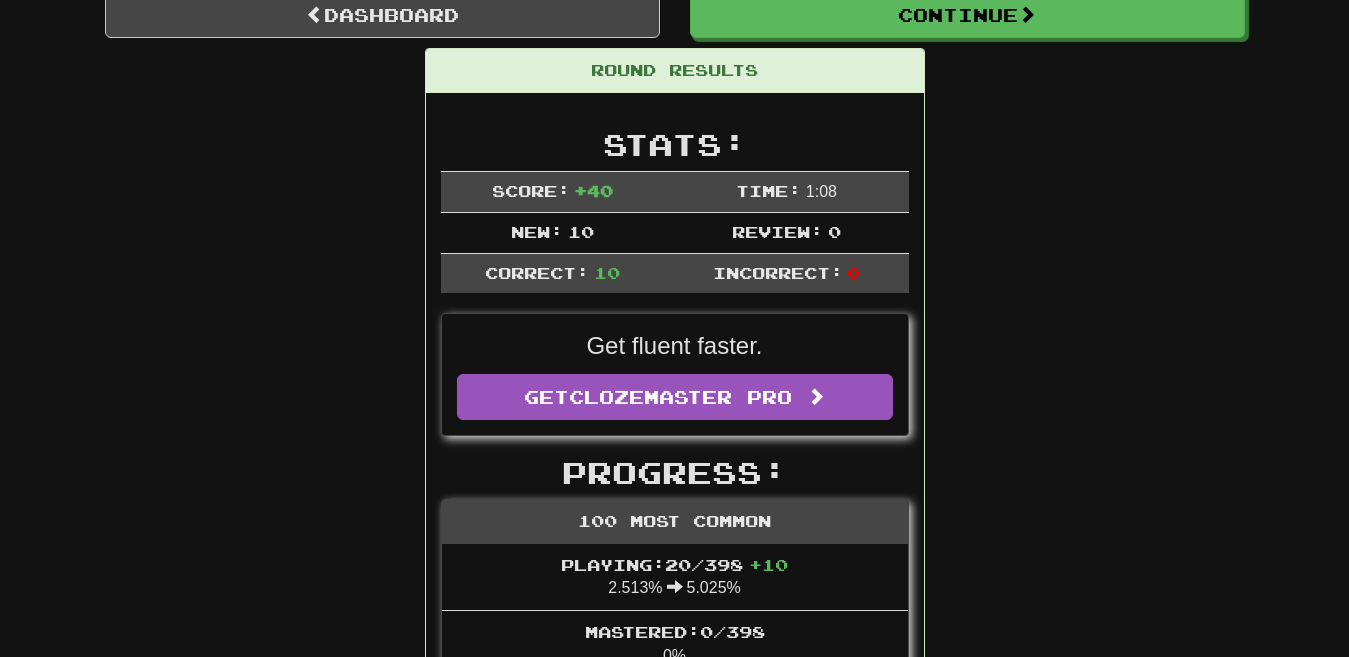 scroll, scrollTop: 130, scrollLeft: 0, axis: vertical 